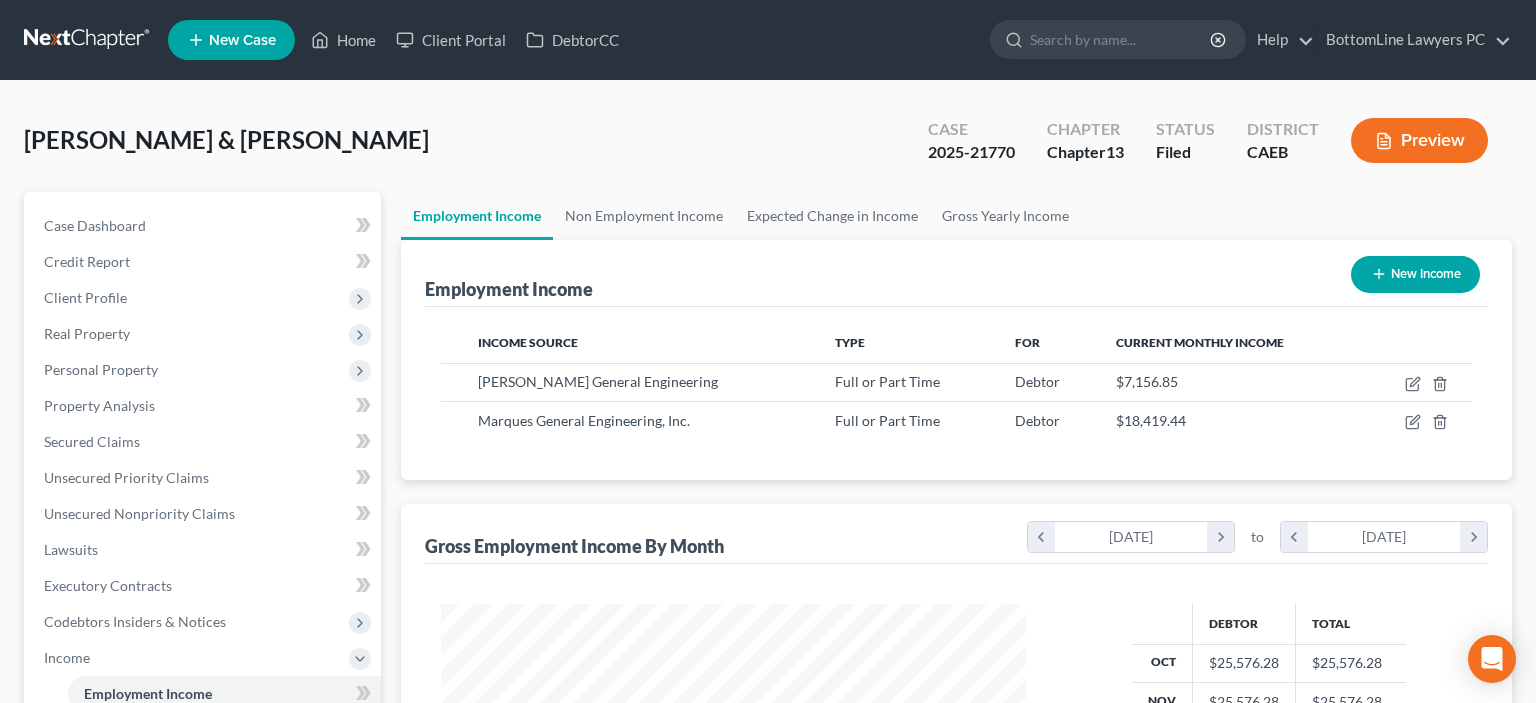 scroll, scrollTop: 0, scrollLeft: 0, axis: both 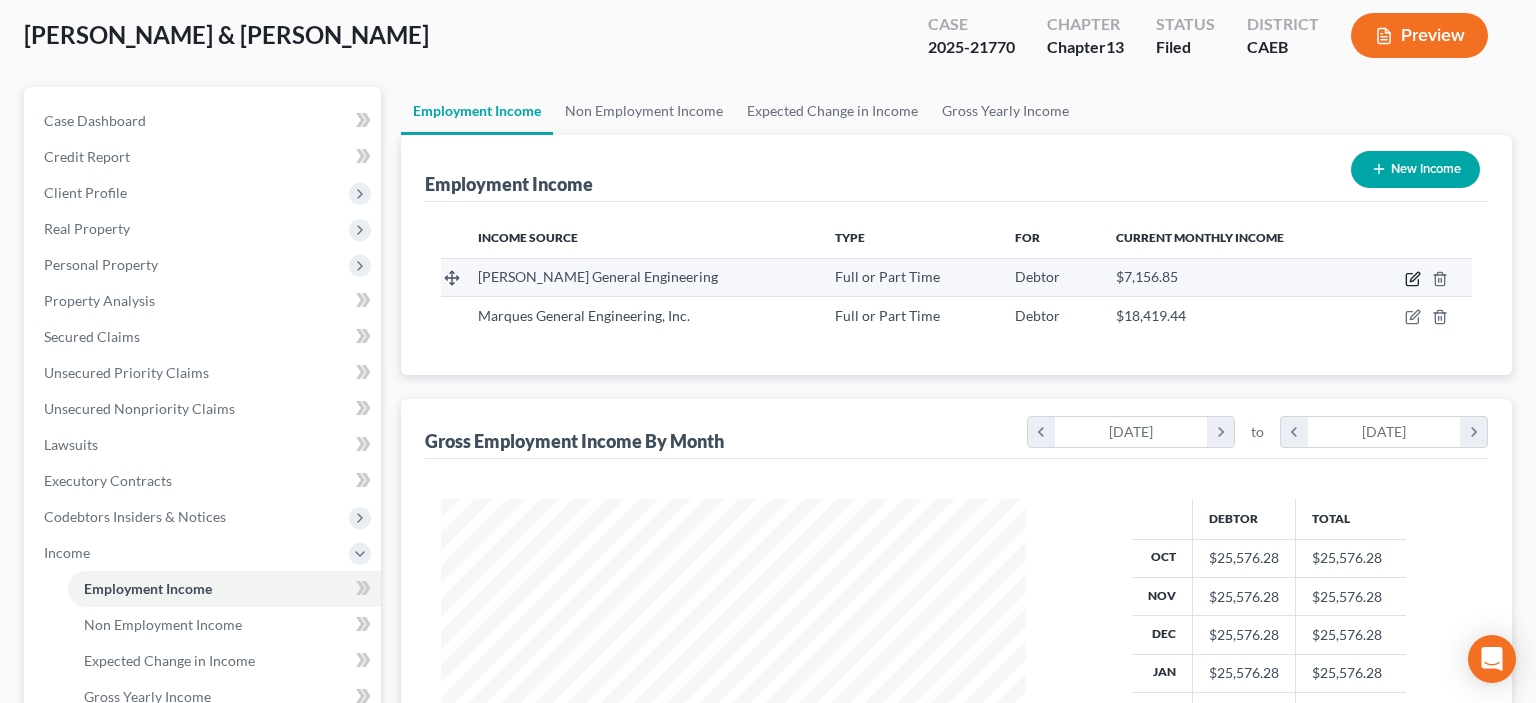 click 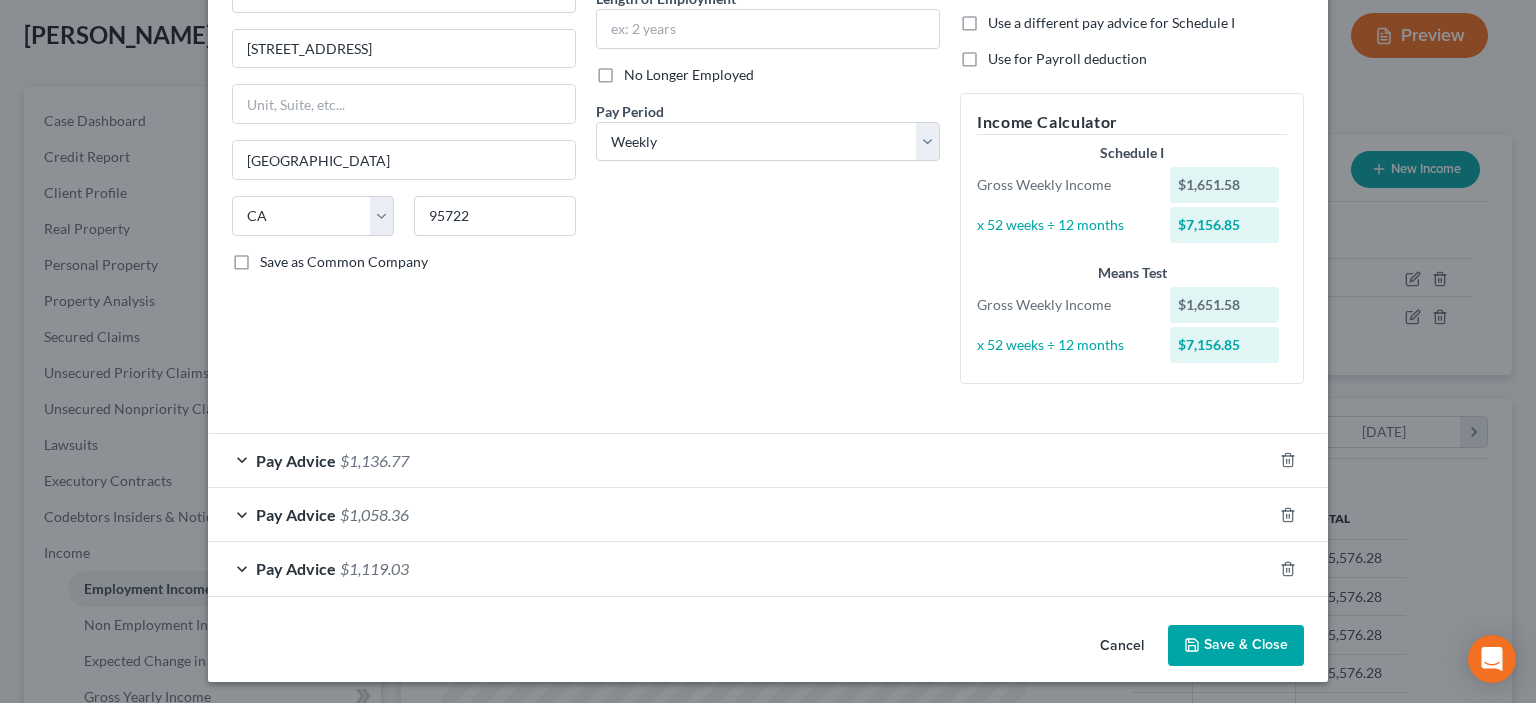 scroll, scrollTop: 218, scrollLeft: 0, axis: vertical 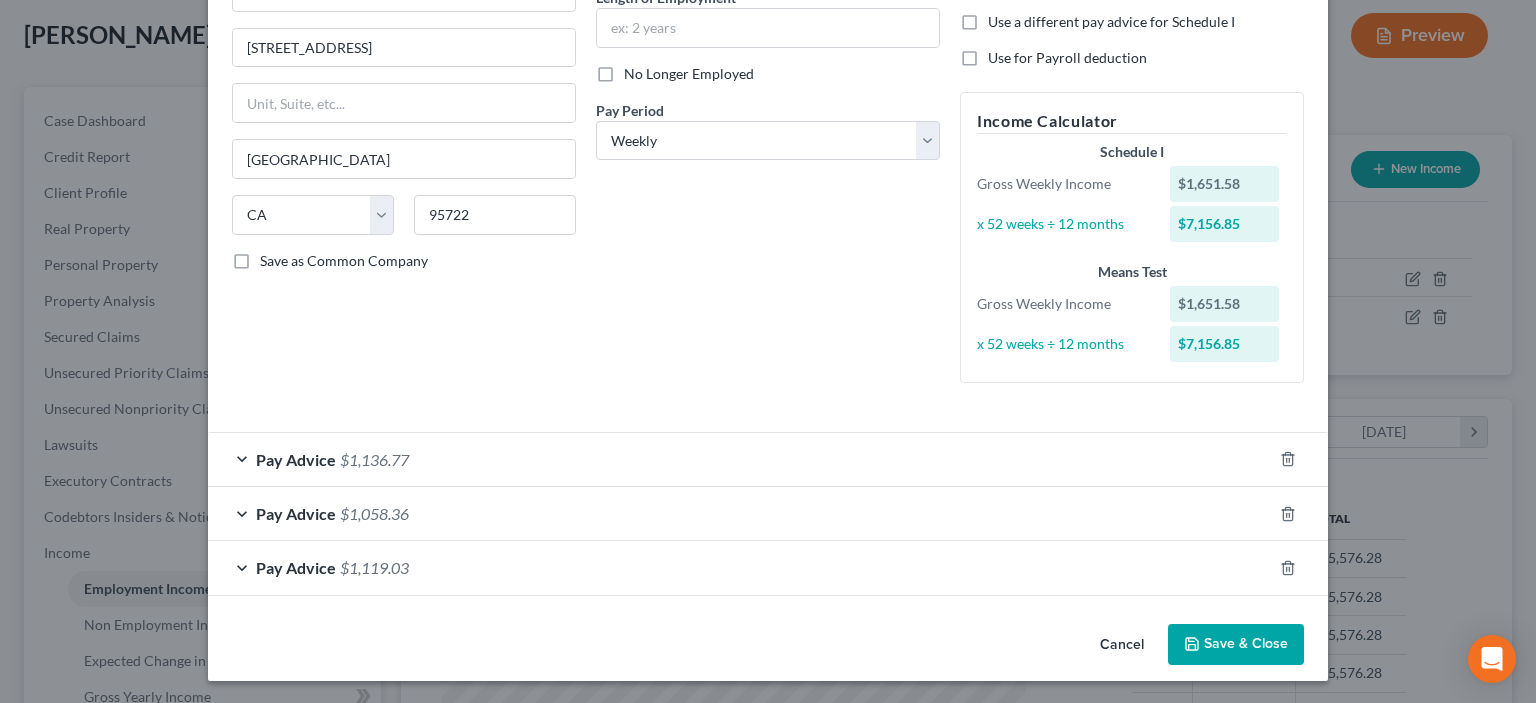 click on "Save & Close" at bounding box center (1236, 645) 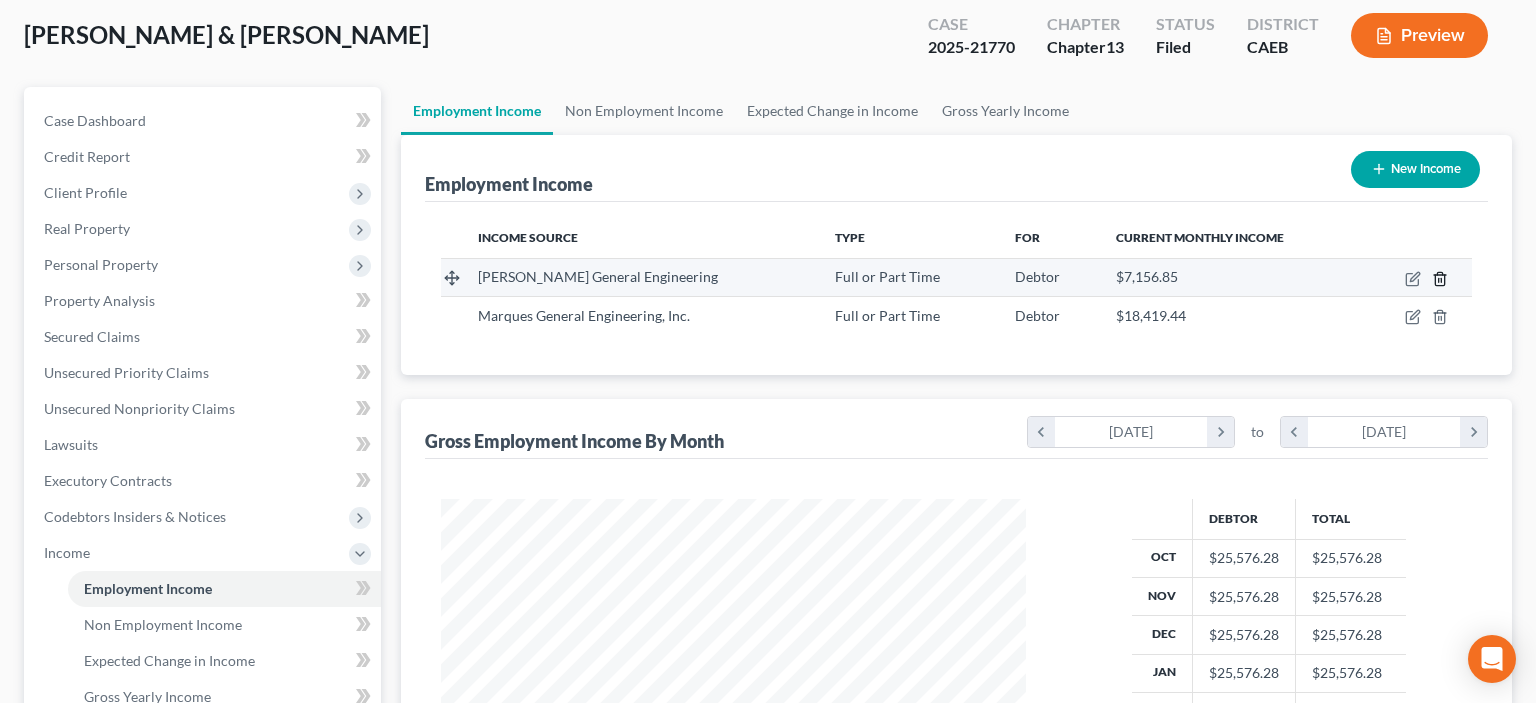 click 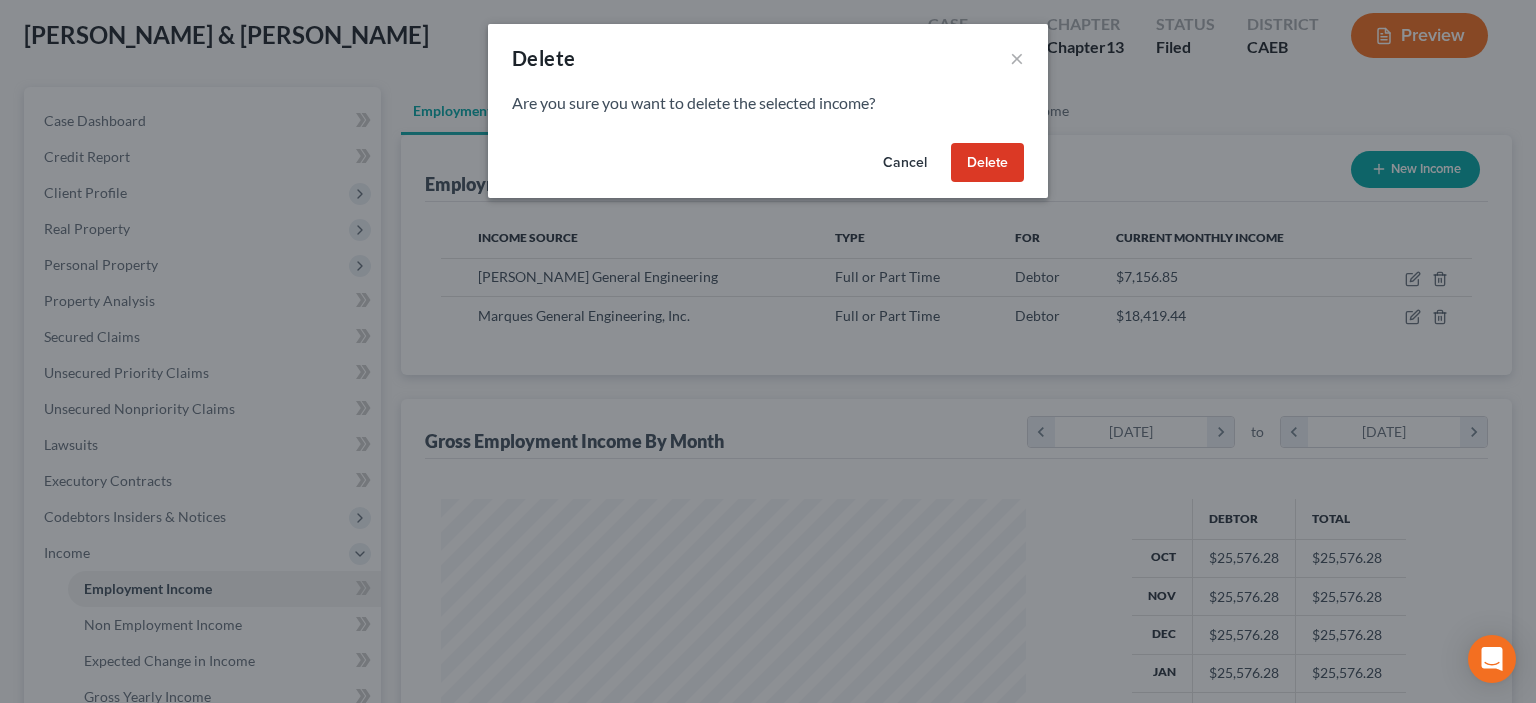 click on "Delete" at bounding box center [987, 163] 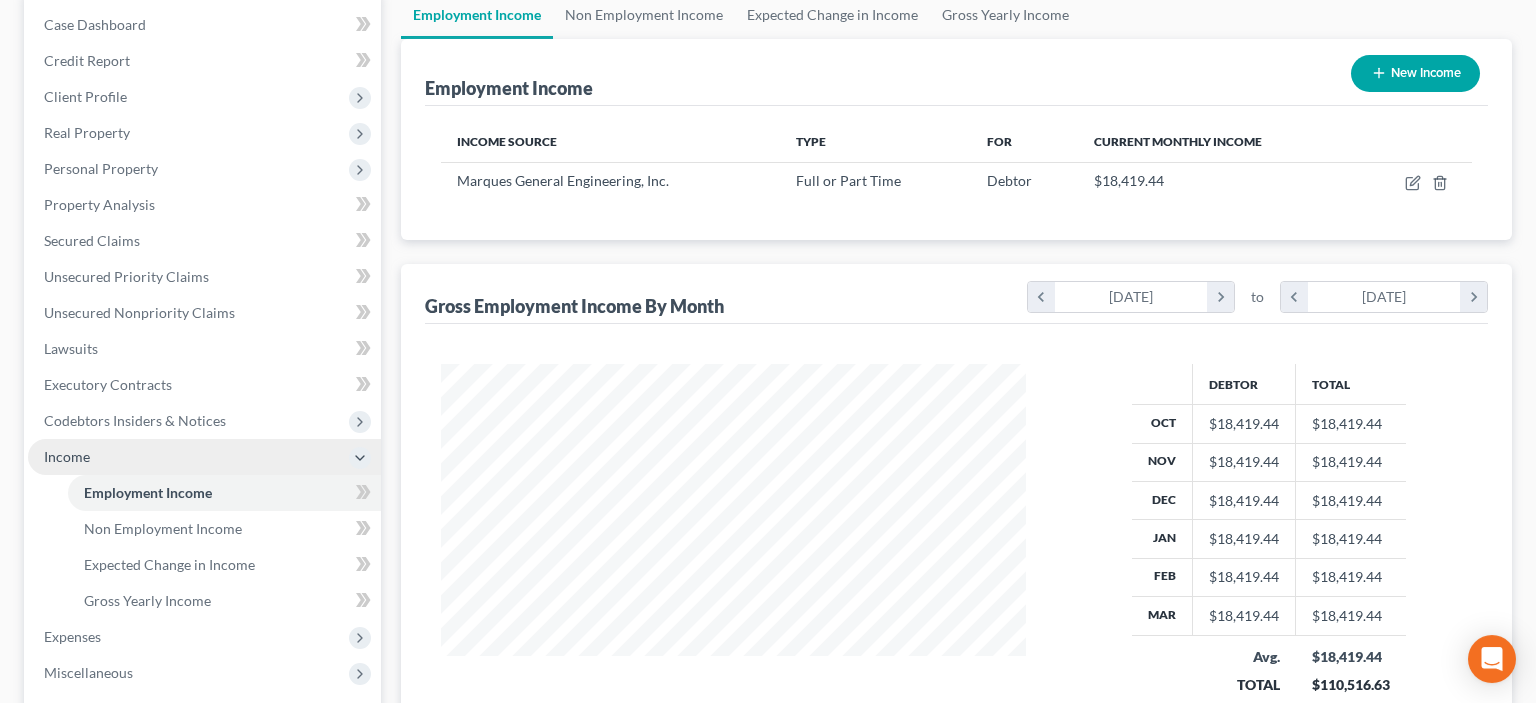 scroll, scrollTop: 0, scrollLeft: 0, axis: both 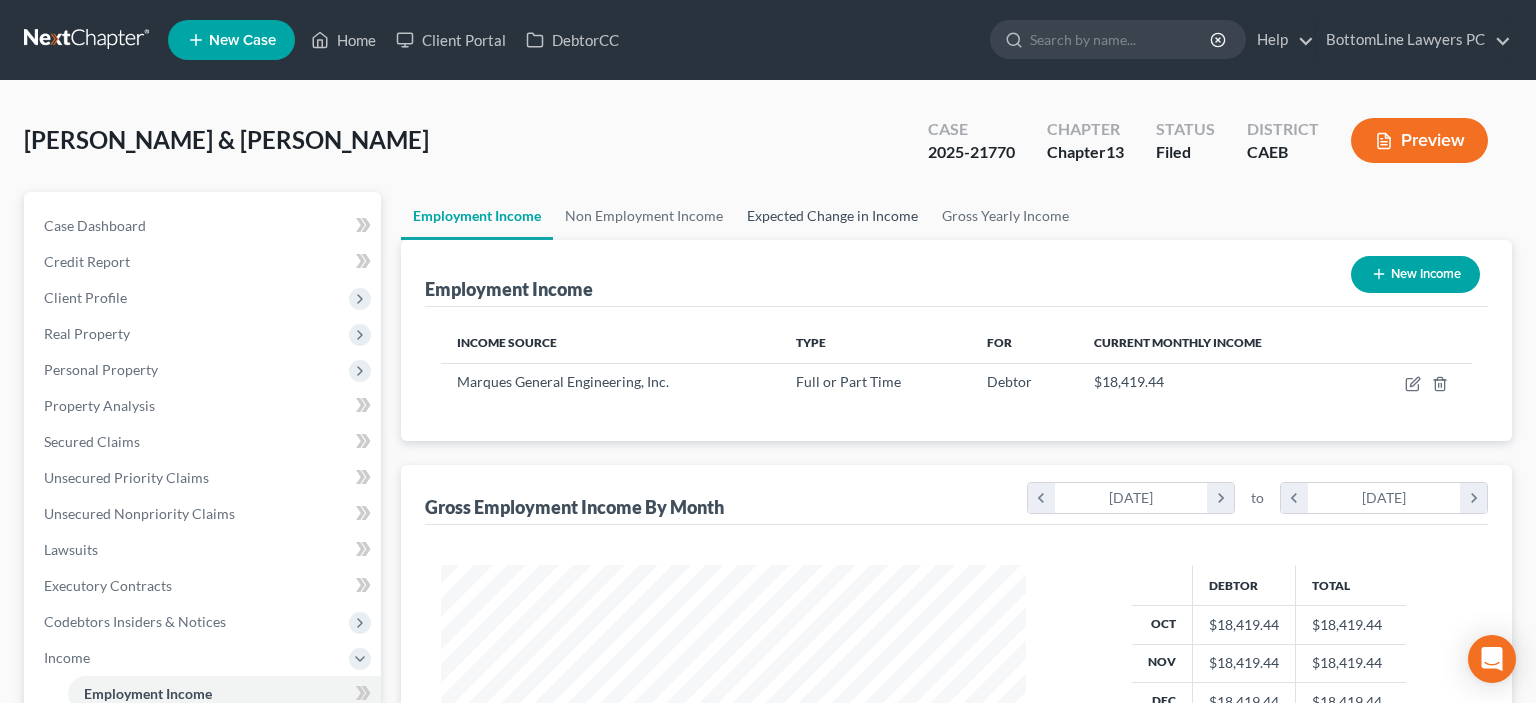 click on "Expected Change in Income" at bounding box center [832, 216] 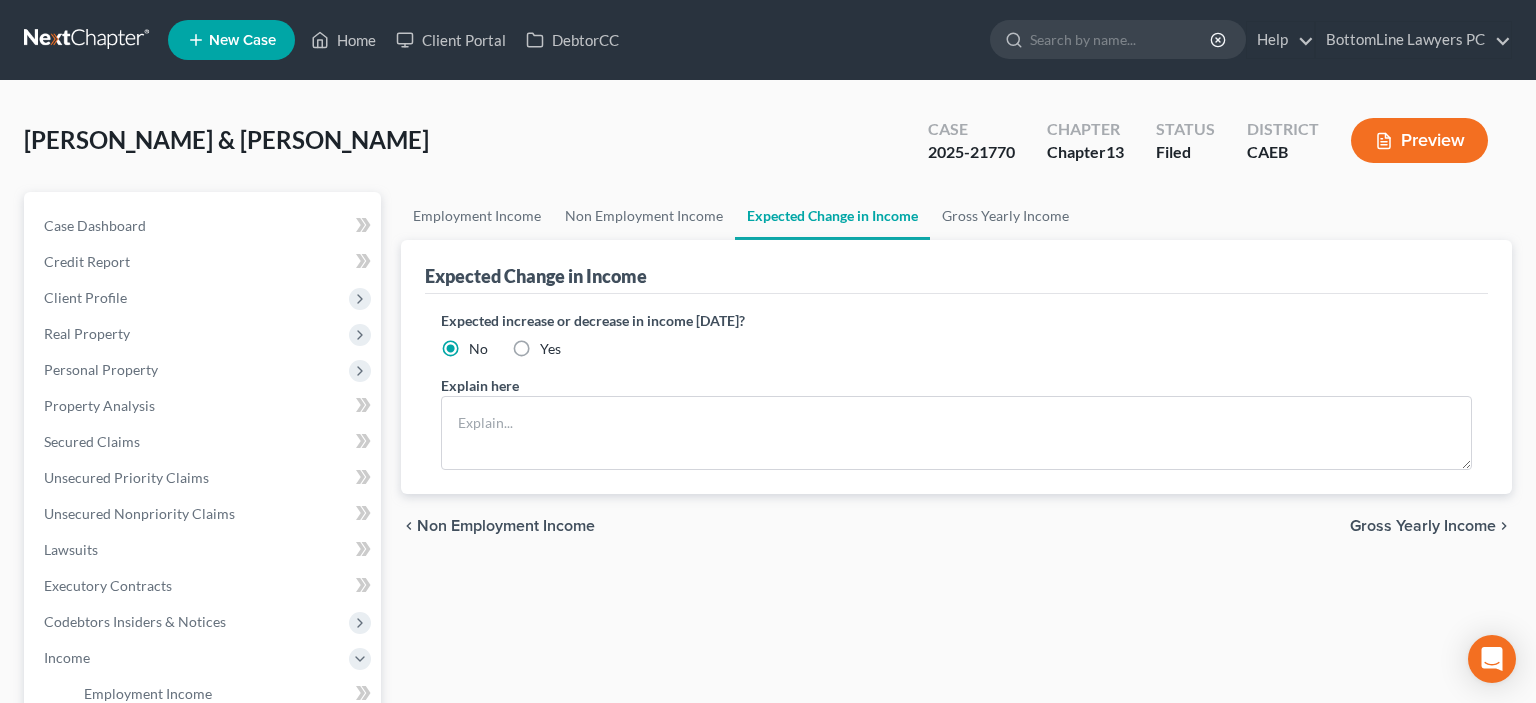 click on "Yes" at bounding box center [550, 349] 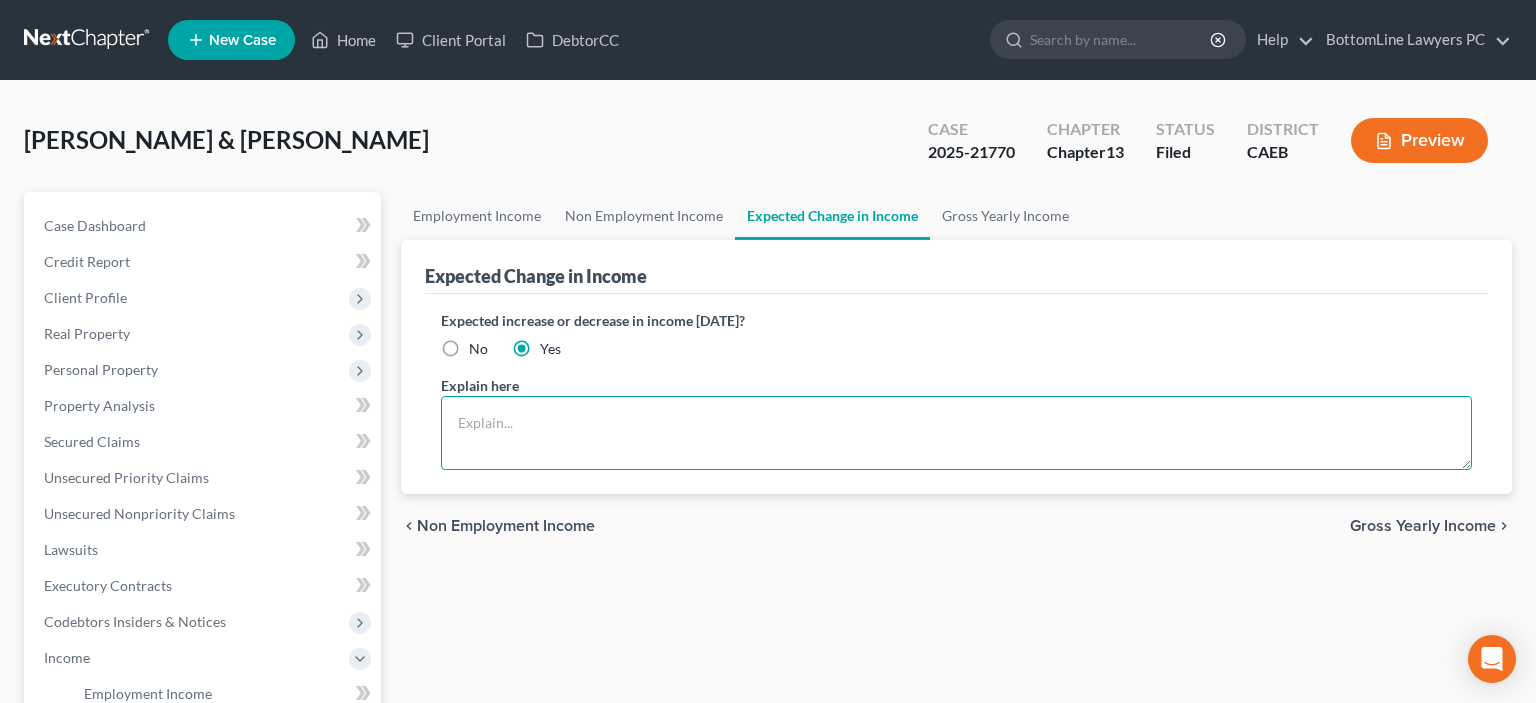 click at bounding box center [956, 433] 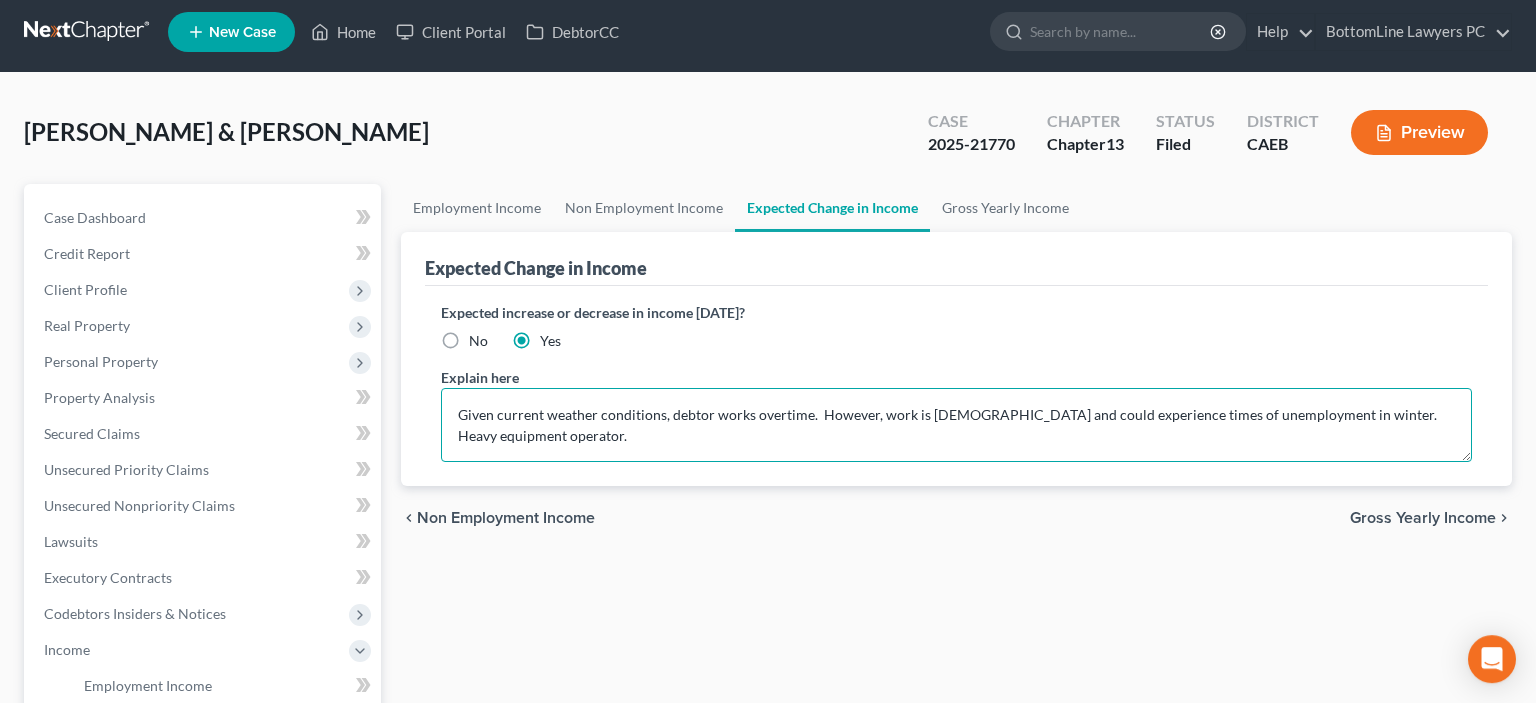 scroll, scrollTop: 0, scrollLeft: 0, axis: both 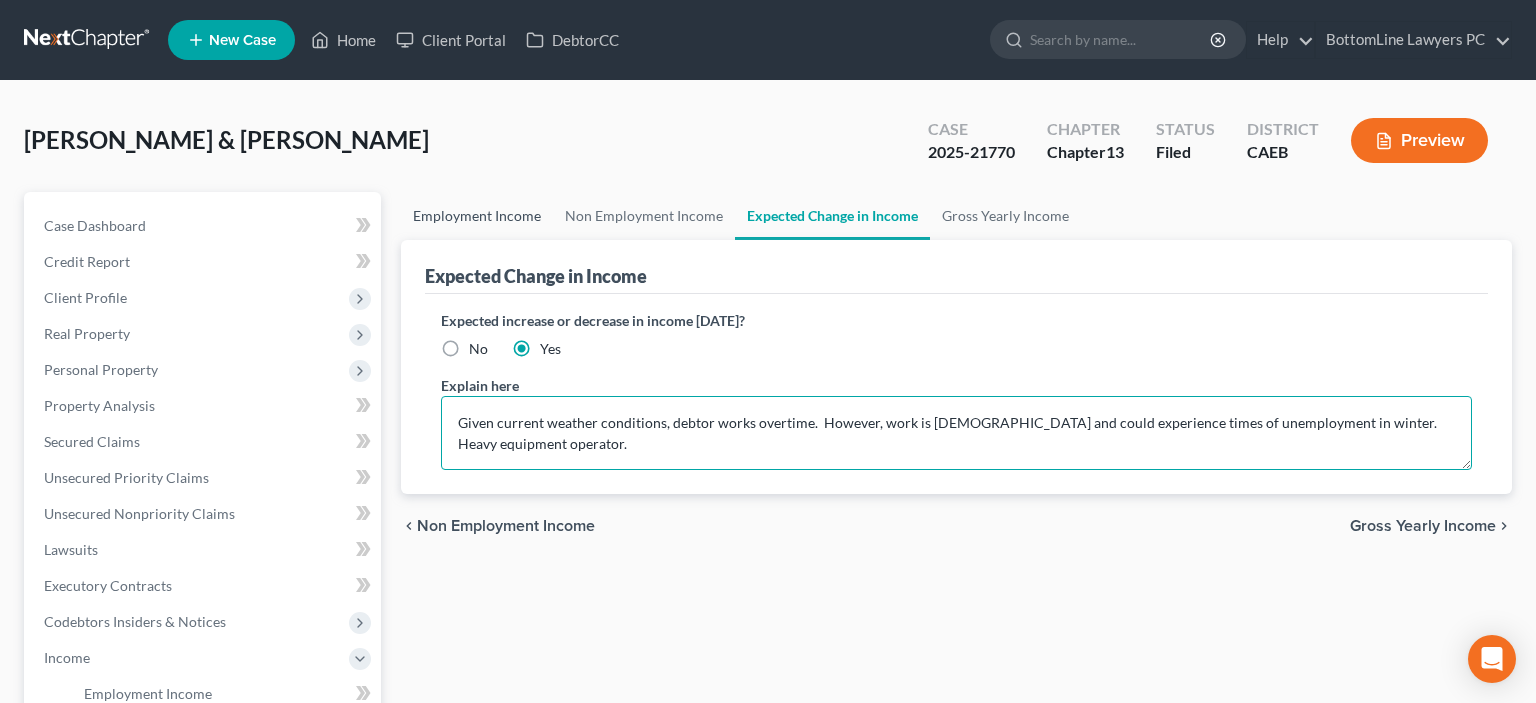 type on "Given current weather conditions, debtor works overtime.  However, work is [DEMOGRAPHIC_DATA] and could experience times of unemployment in winter.  Heavy equipment operator." 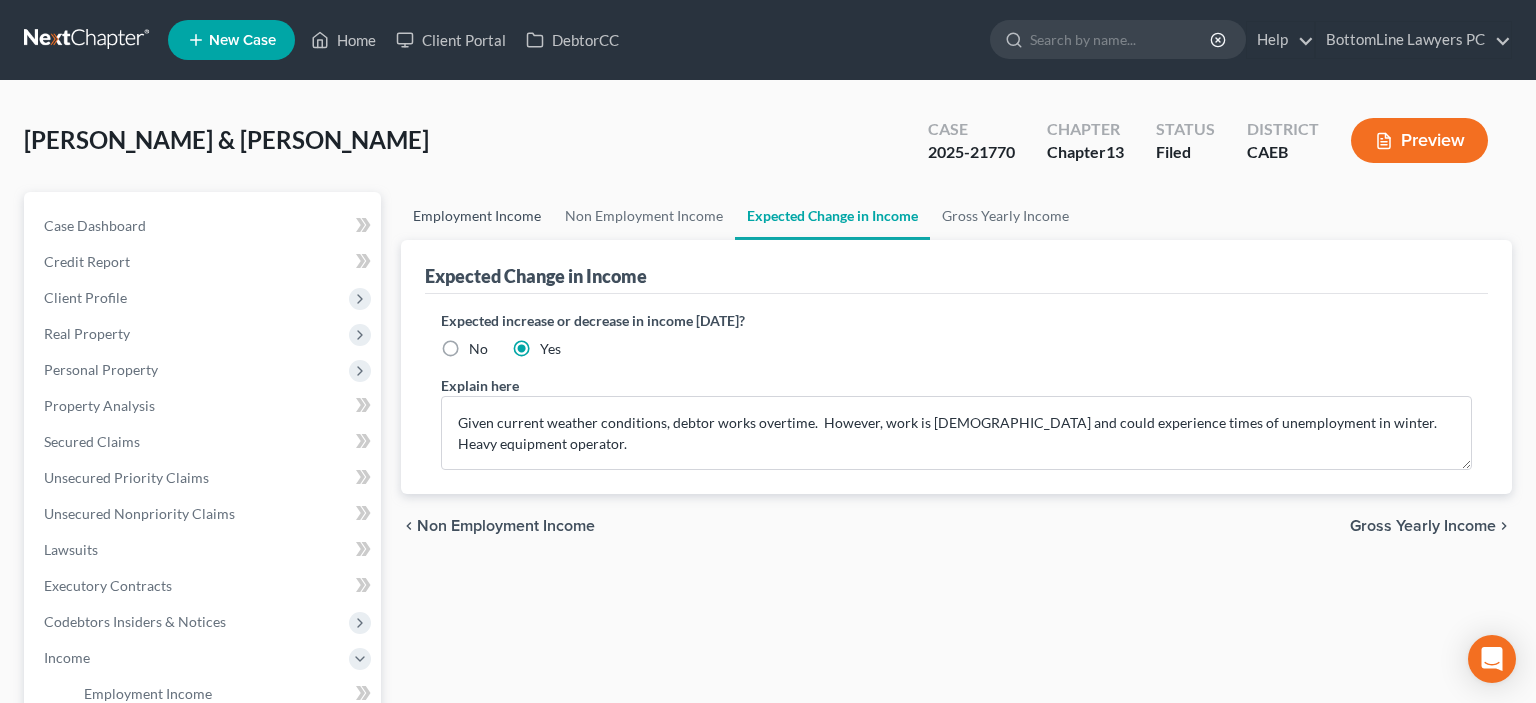 click on "Employment Income" at bounding box center (477, 216) 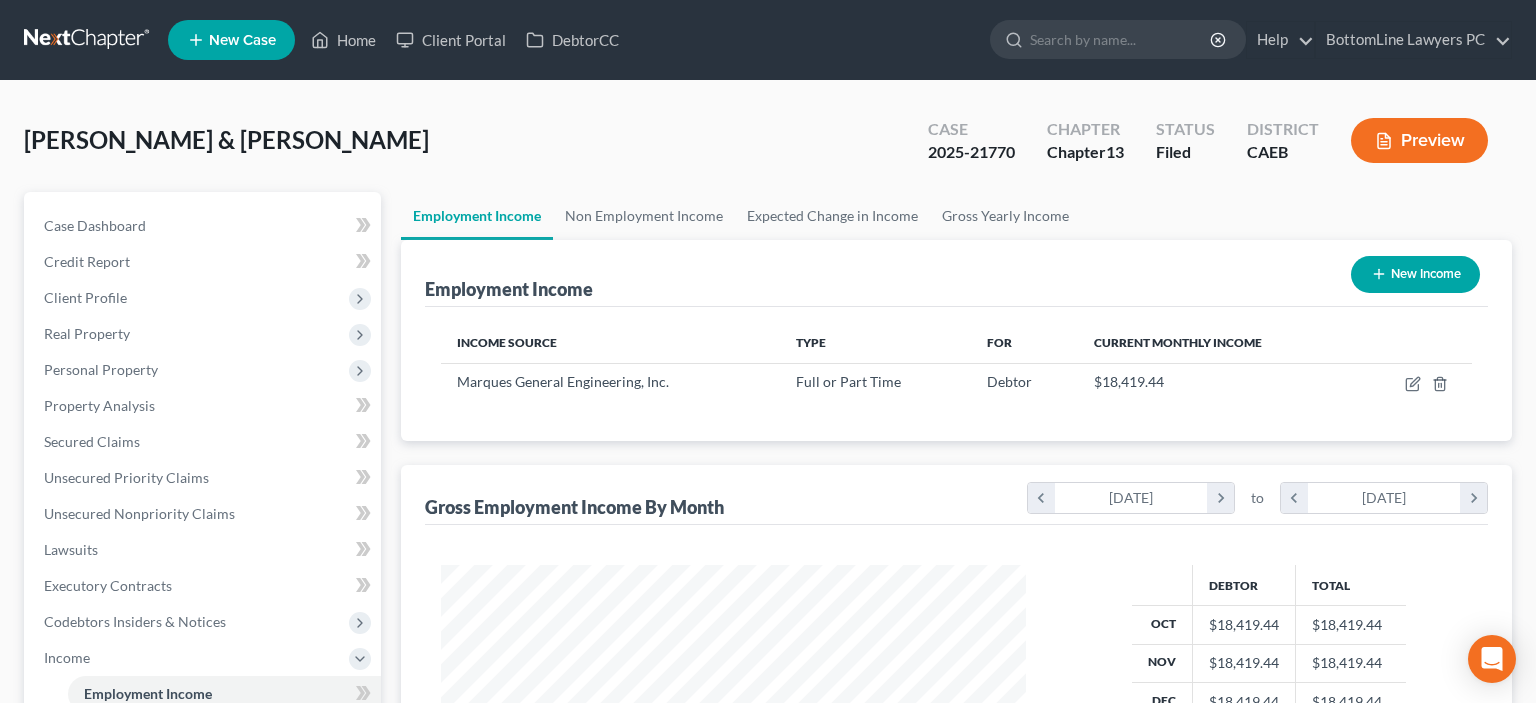 scroll, scrollTop: 999643, scrollLeft: 999375, axis: both 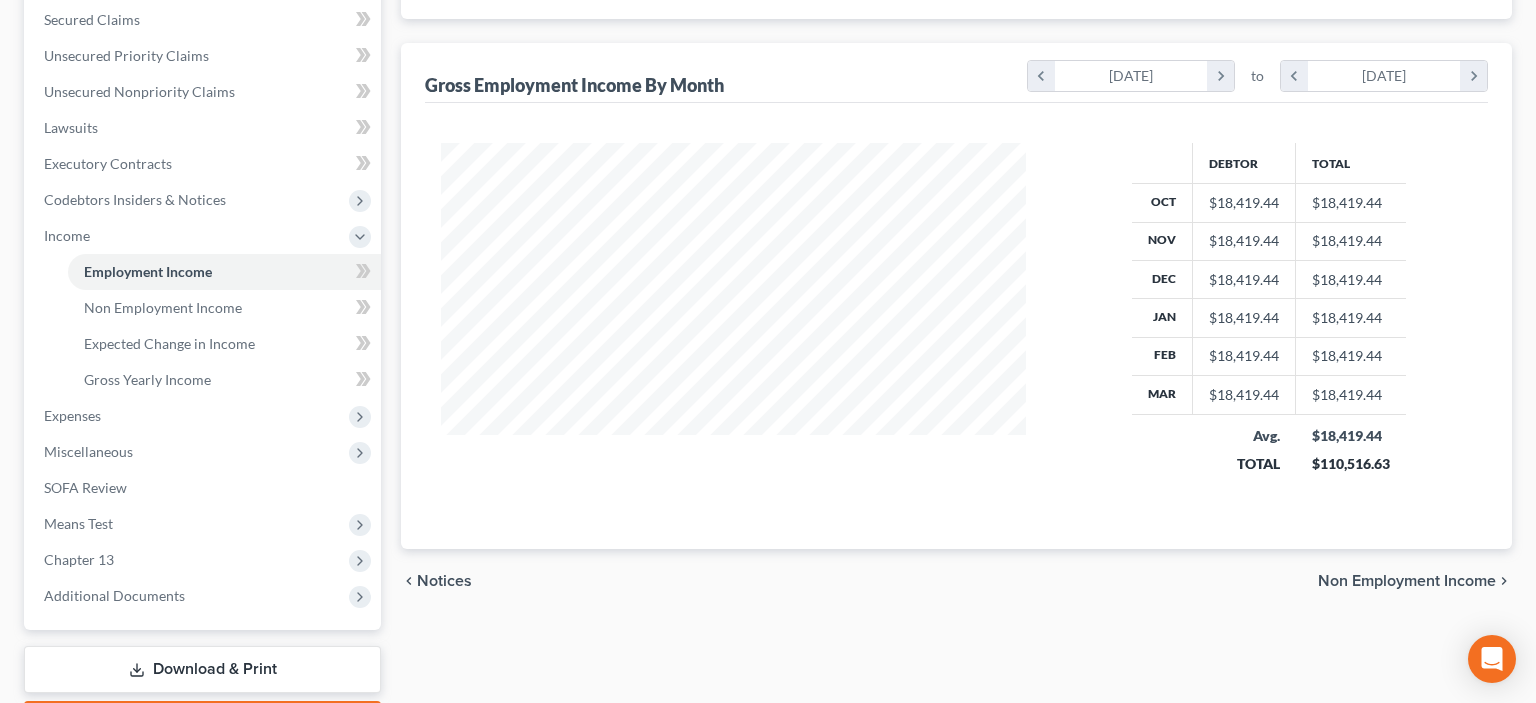 click on "$18,419.44" at bounding box center (1244, 318) 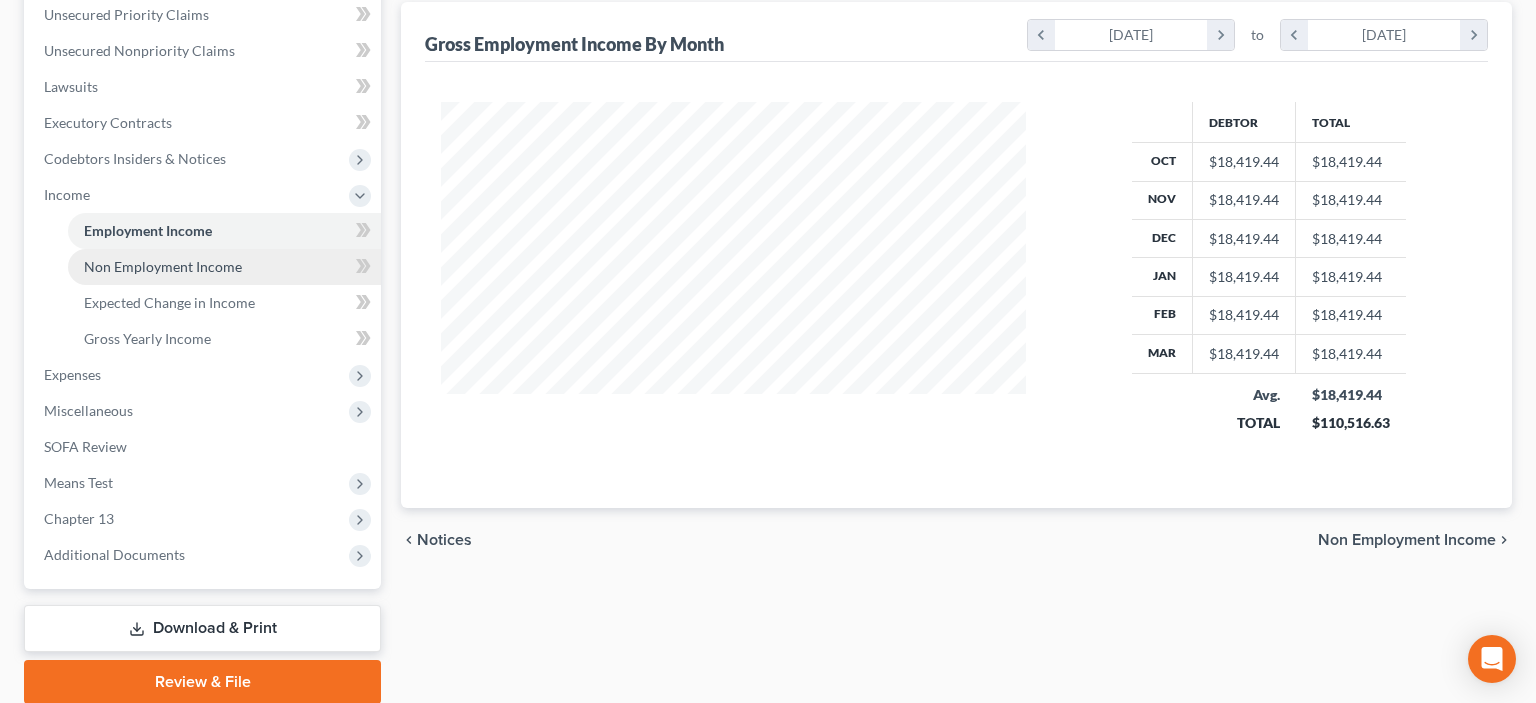 scroll, scrollTop: 537, scrollLeft: 0, axis: vertical 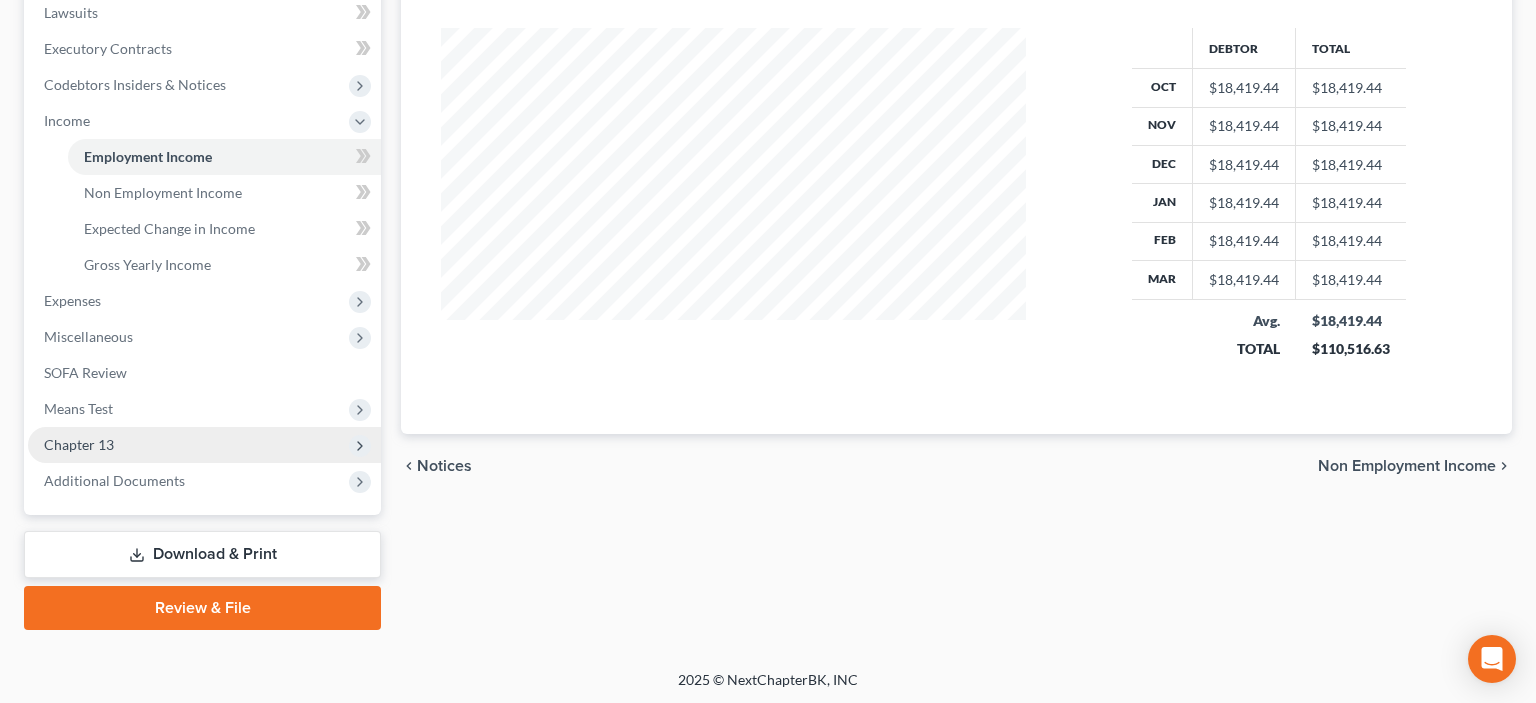 click on "Chapter 13" at bounding box center [79, 444] 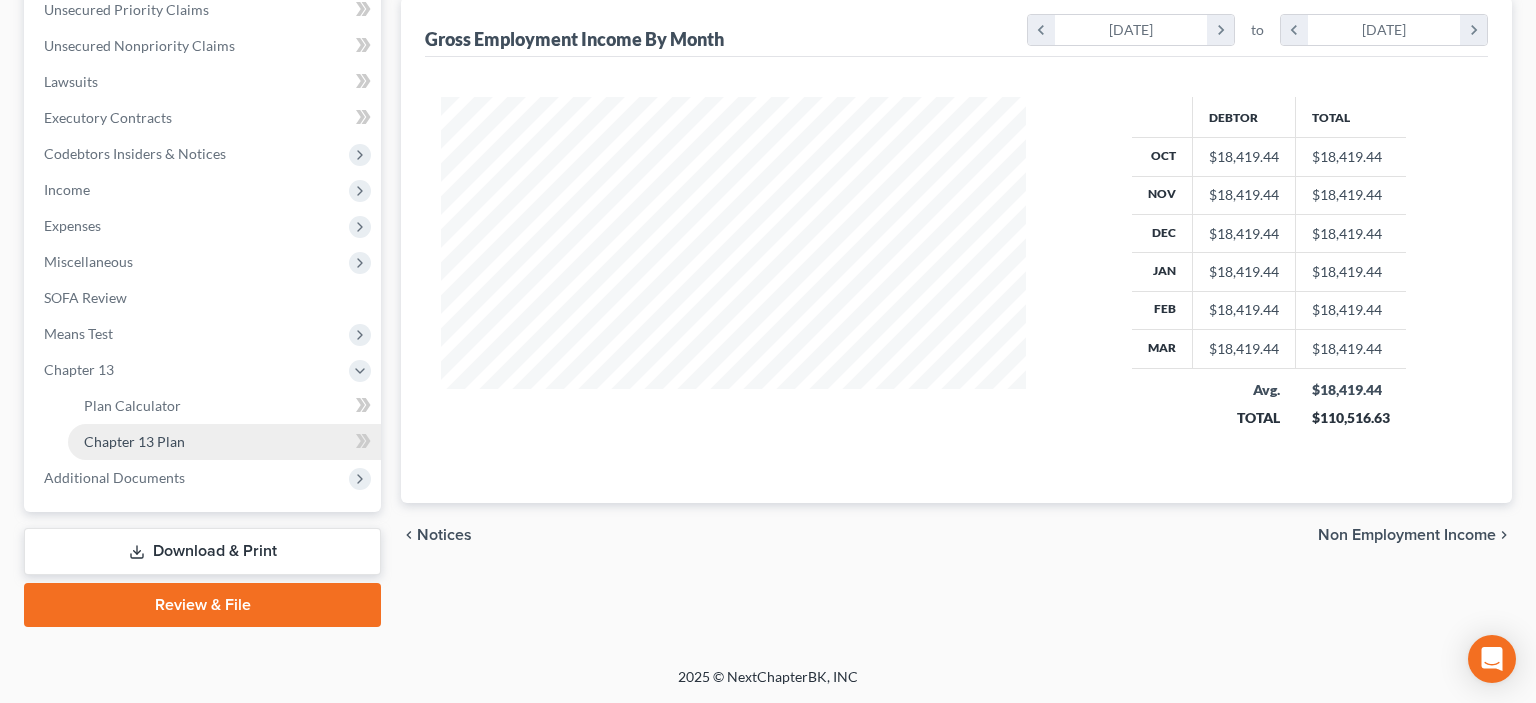 scroll, scrollTop: 465, scrollLeft: 0, axis: vertical 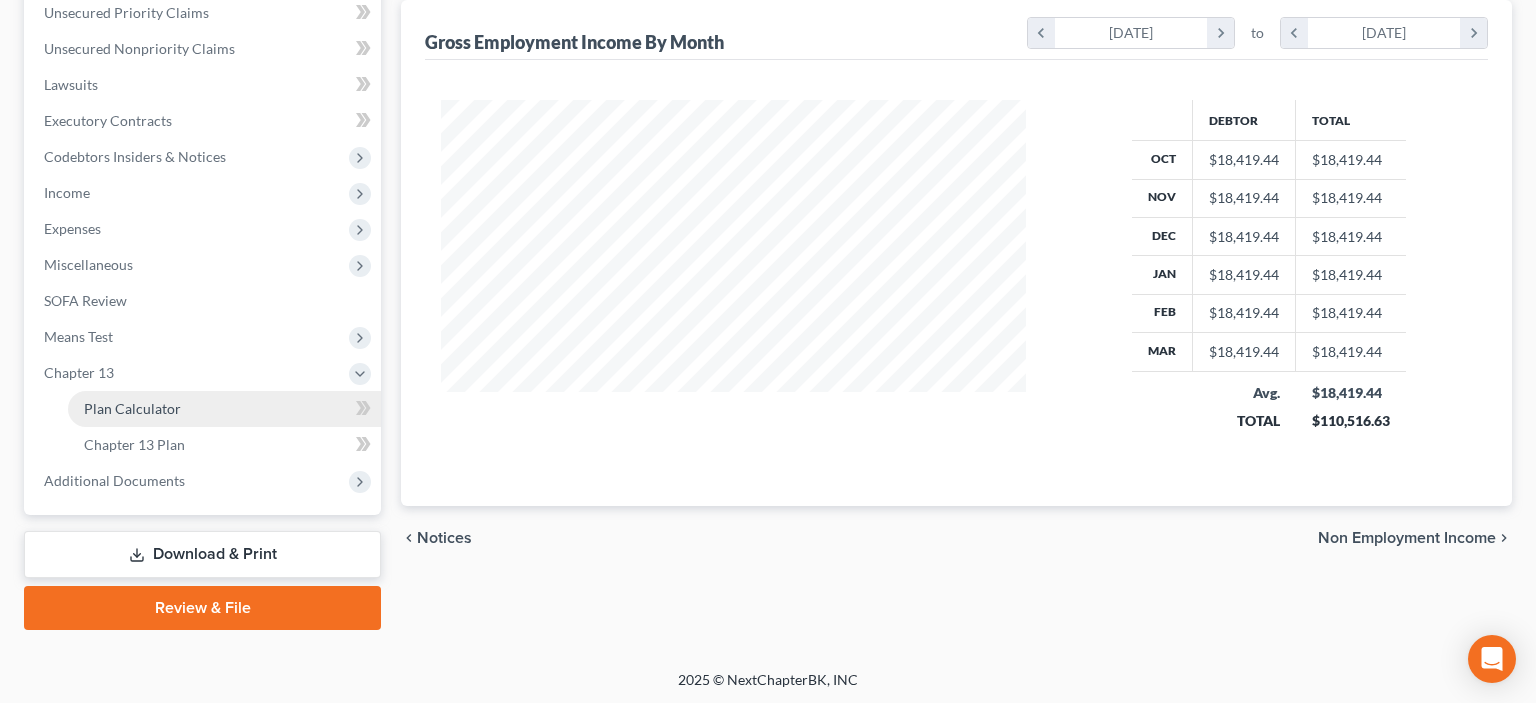 click on "Plan Calculator" at bounding box center [132, 408] 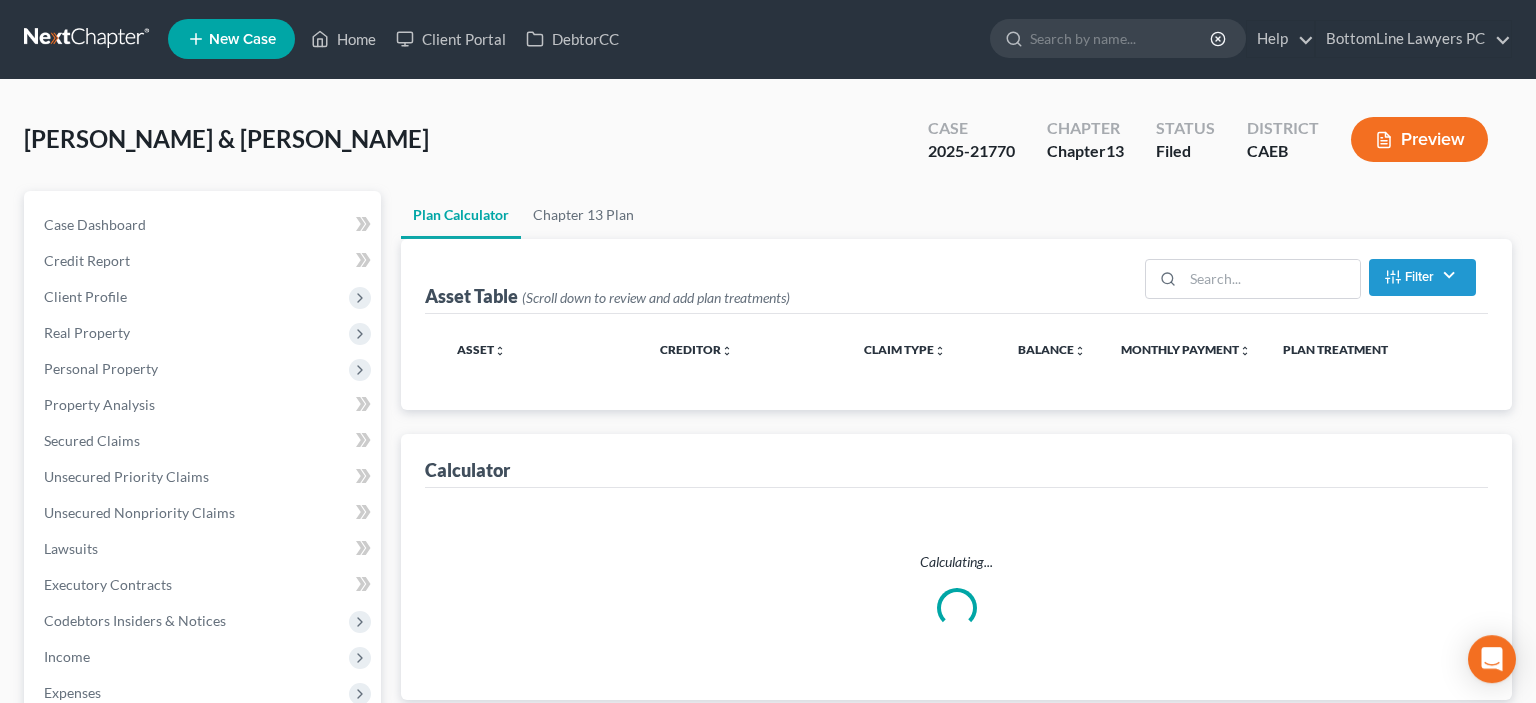 scroll, scrollTop: 0, scrollLeft: 0, axis: both 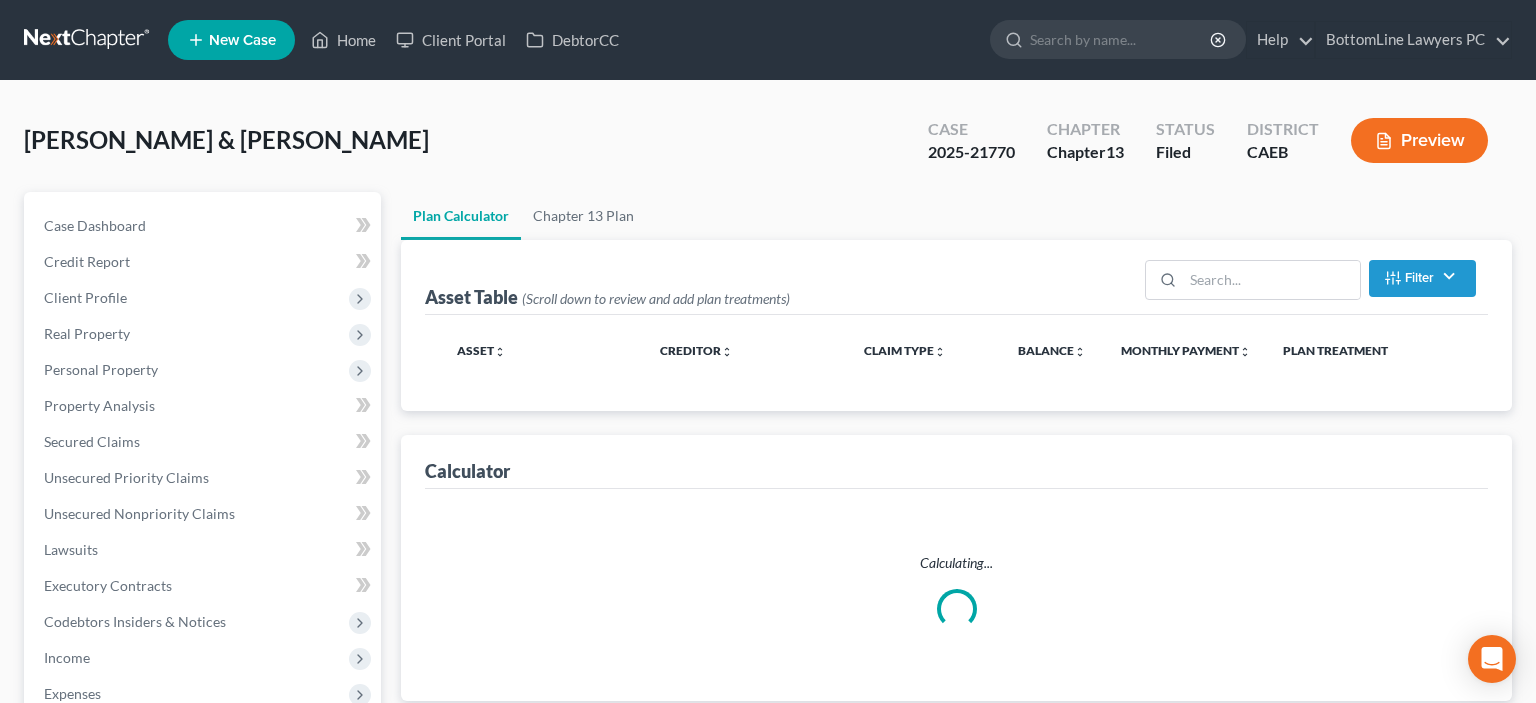 select on "59" 